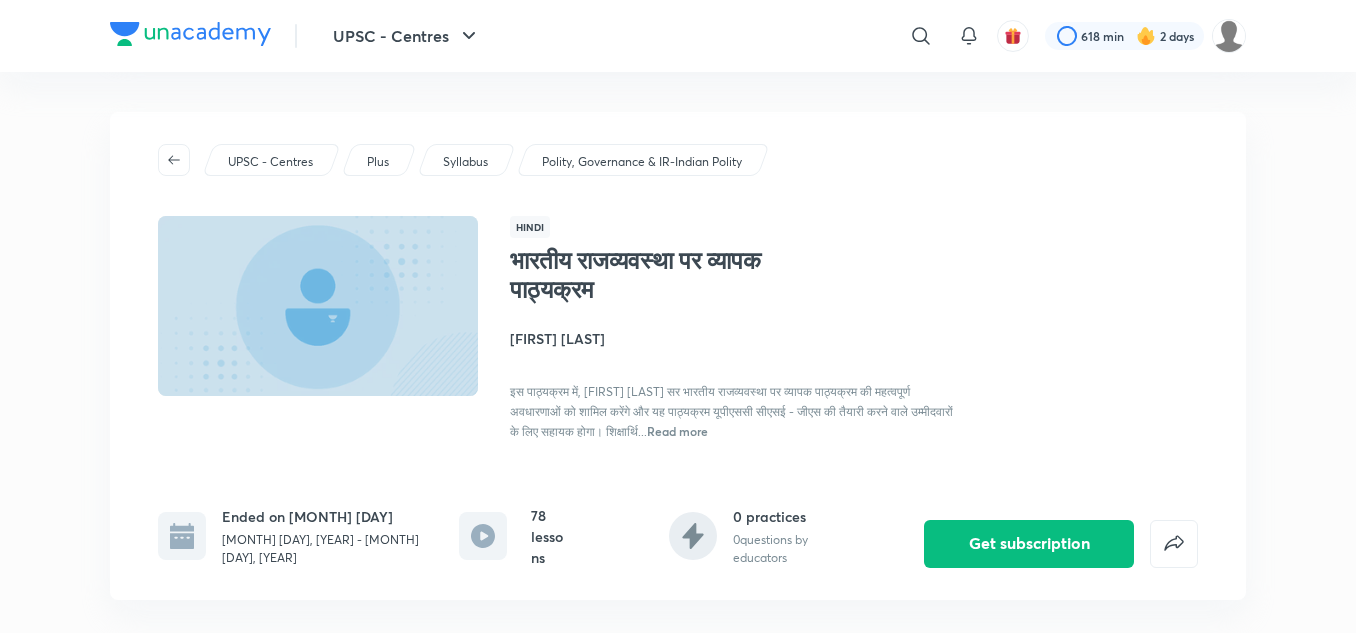 scroll, scrollTop: 0, scrollLeft: 0, axis: both 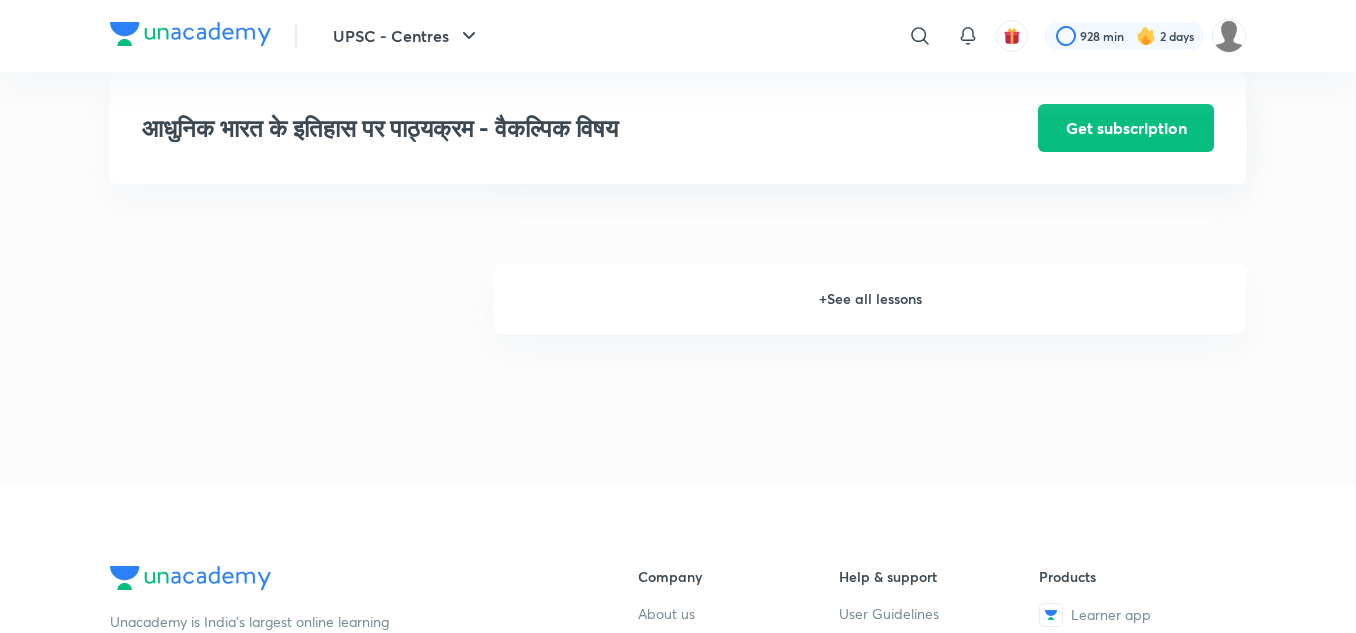 click on "+  See all lessons" at bounding box center [870, 299] 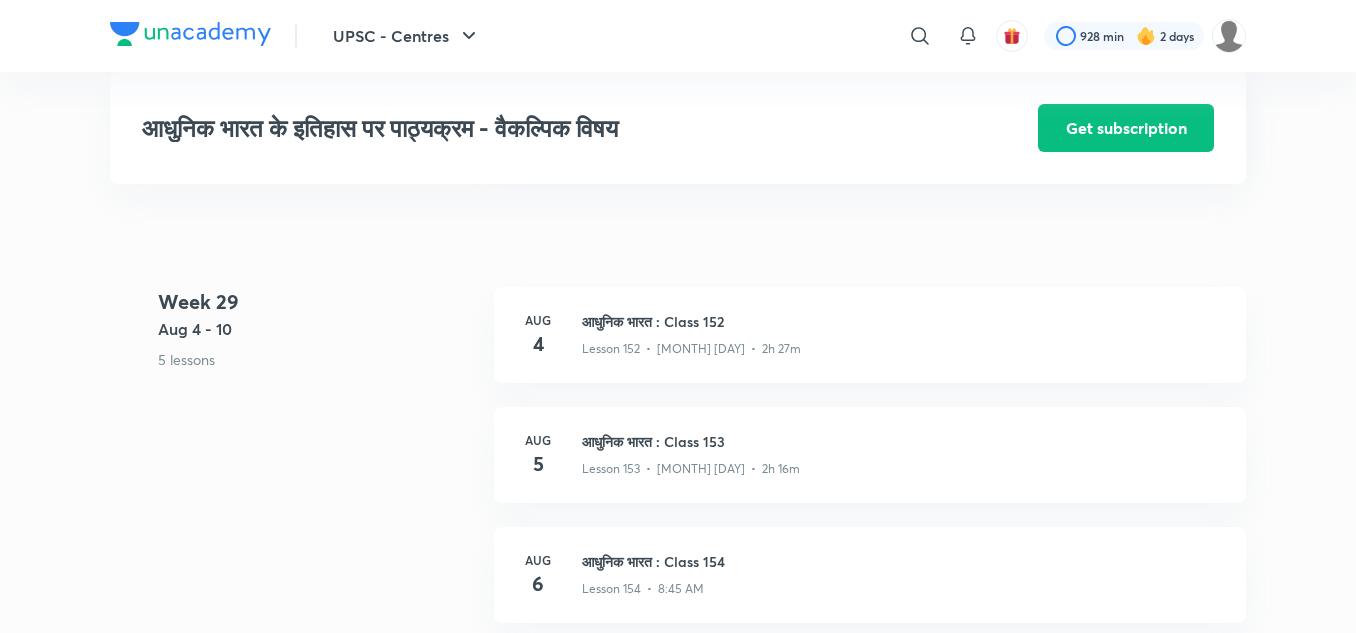 scroll, scrollTop: 21788, scrollLeft: 0, axis: vertical 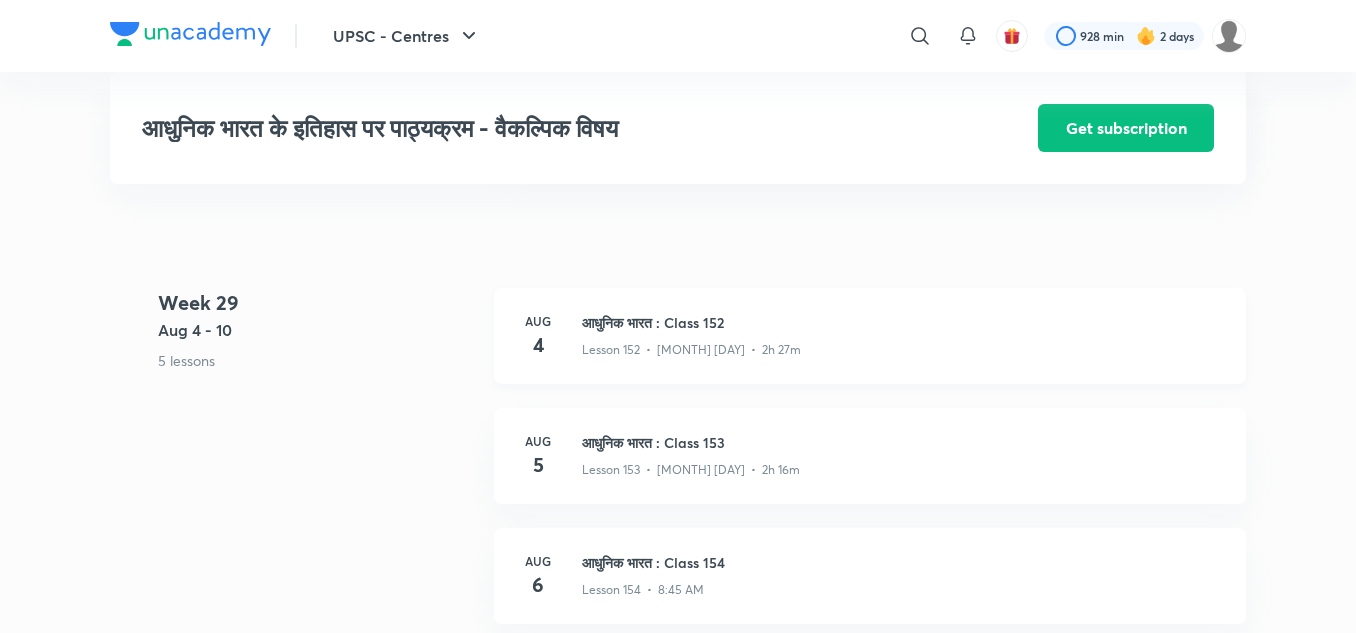 click on "आधुनिक भारत : Class 152" at bounding box center (902, 322) 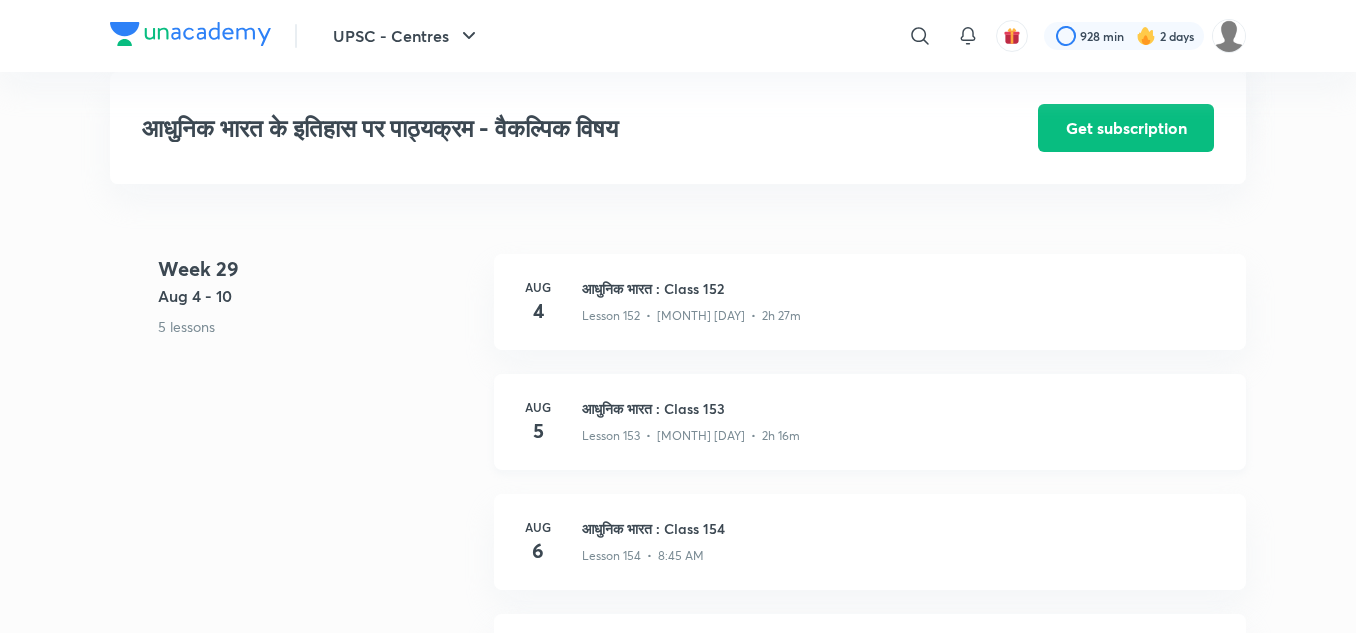 scroll, scrollTop: 21830, scrollLeft: 0, axis: vertical 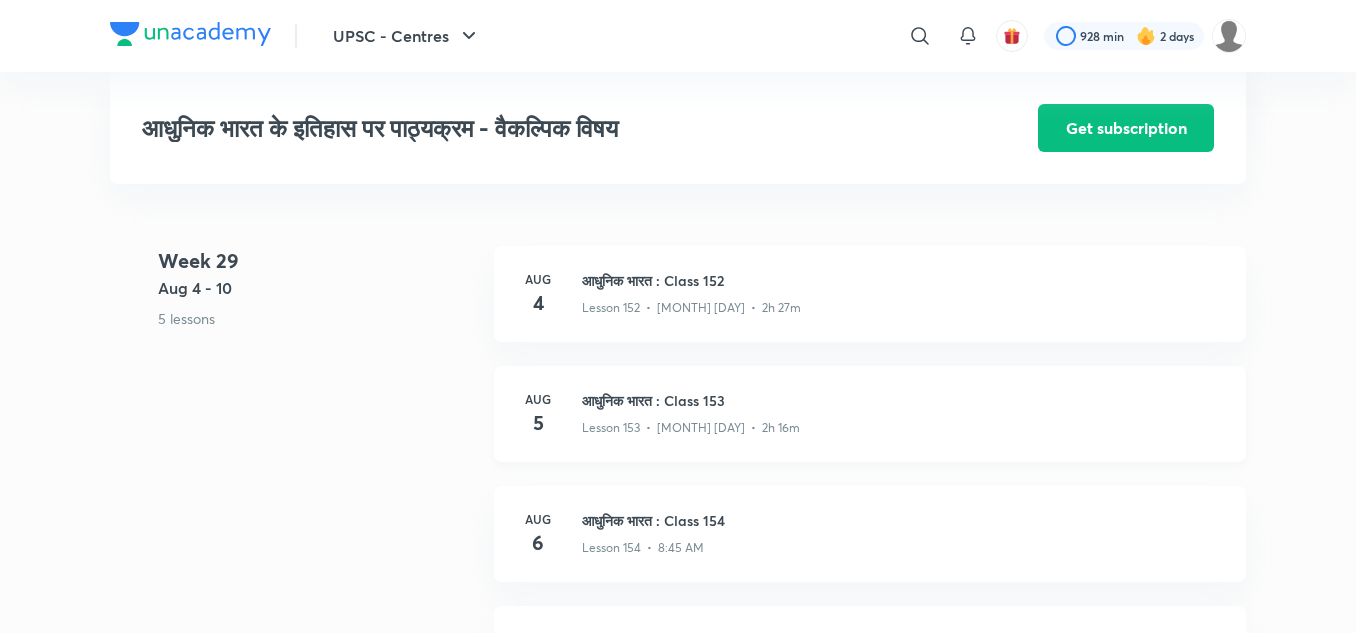 click on "आधुनिक भारत : Class 153" at bounding box center [902, 400] 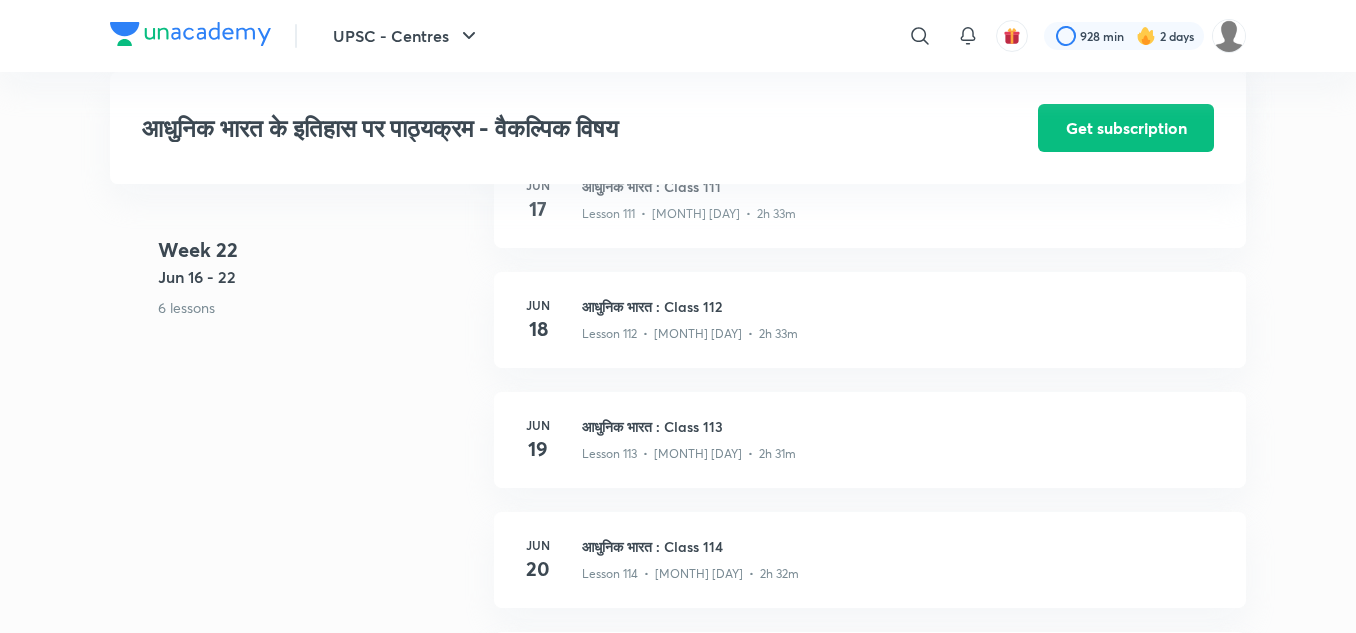 scroll, scrollTop: 16278, scrollLeft: 0, axis: vertical 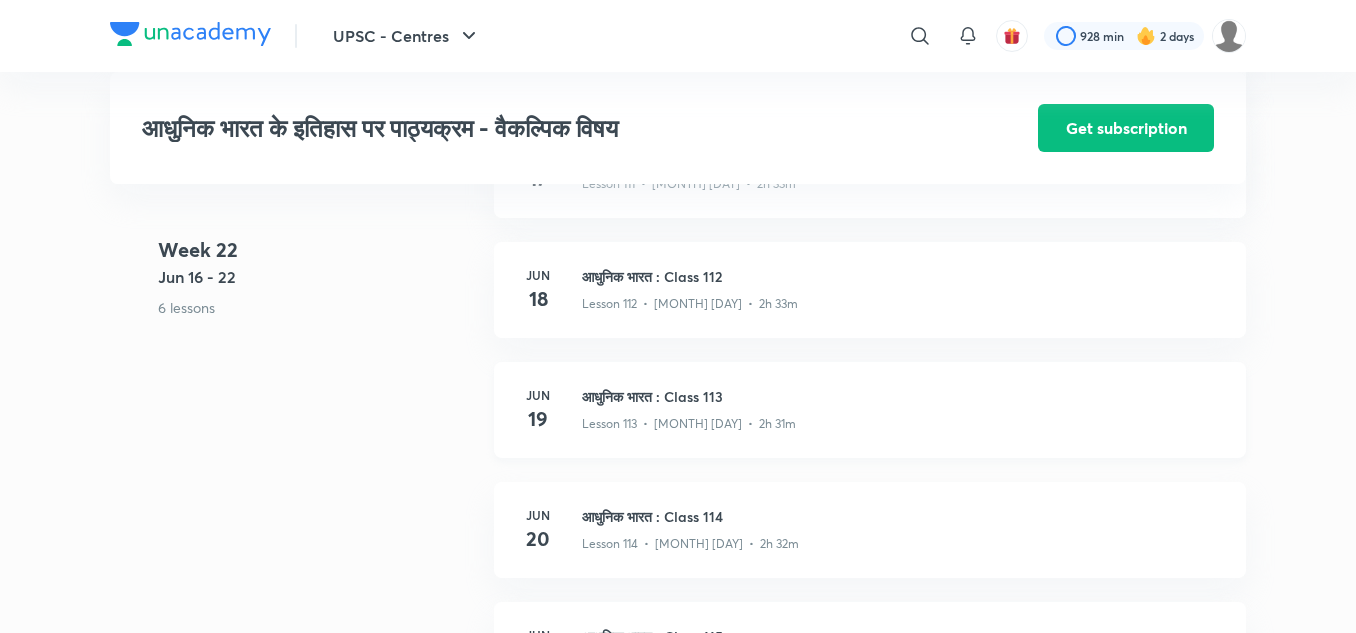 click on "आधुनिक भारत : Class 113" at bounding box center [902, 396] 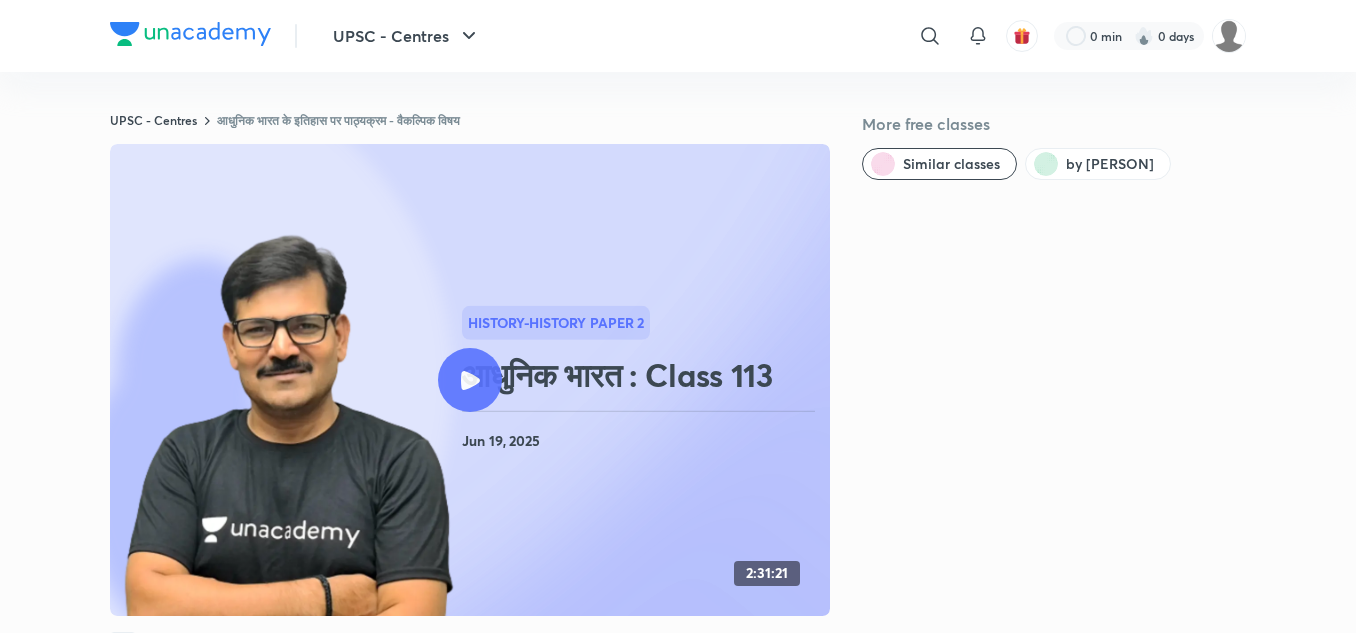 scroll, scrollTop: 0, scrollLeft: 0, axis: both 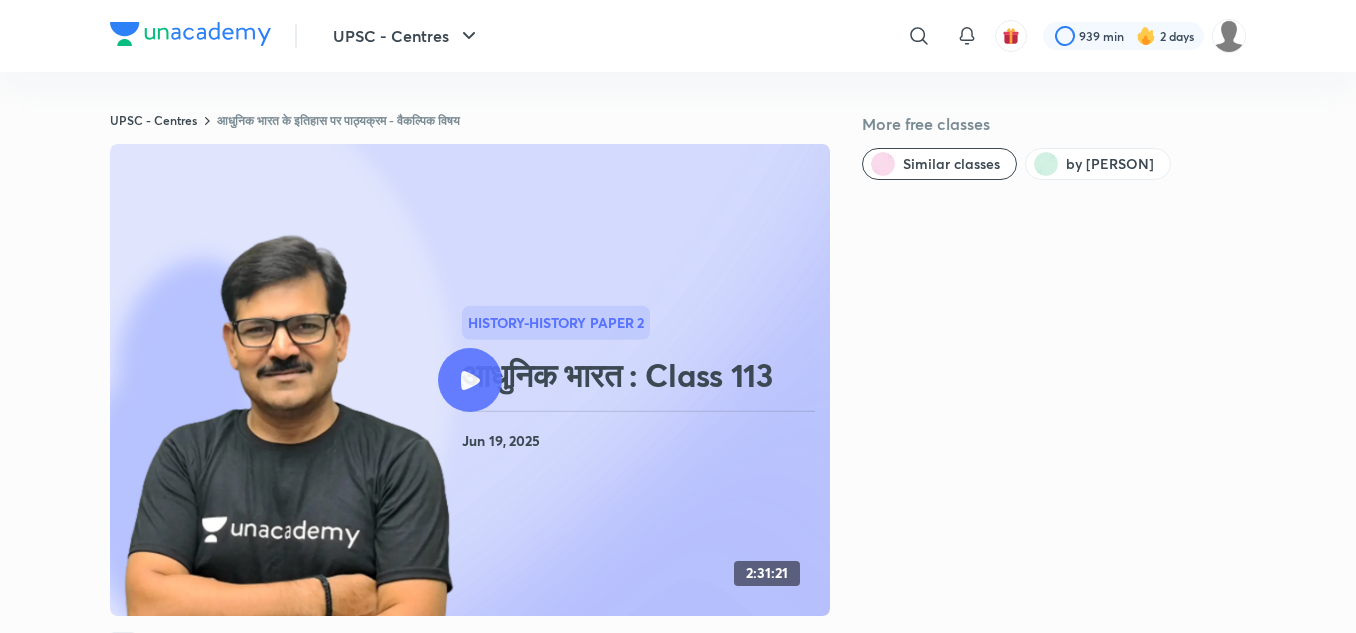 click at bounding box center [470, 380] 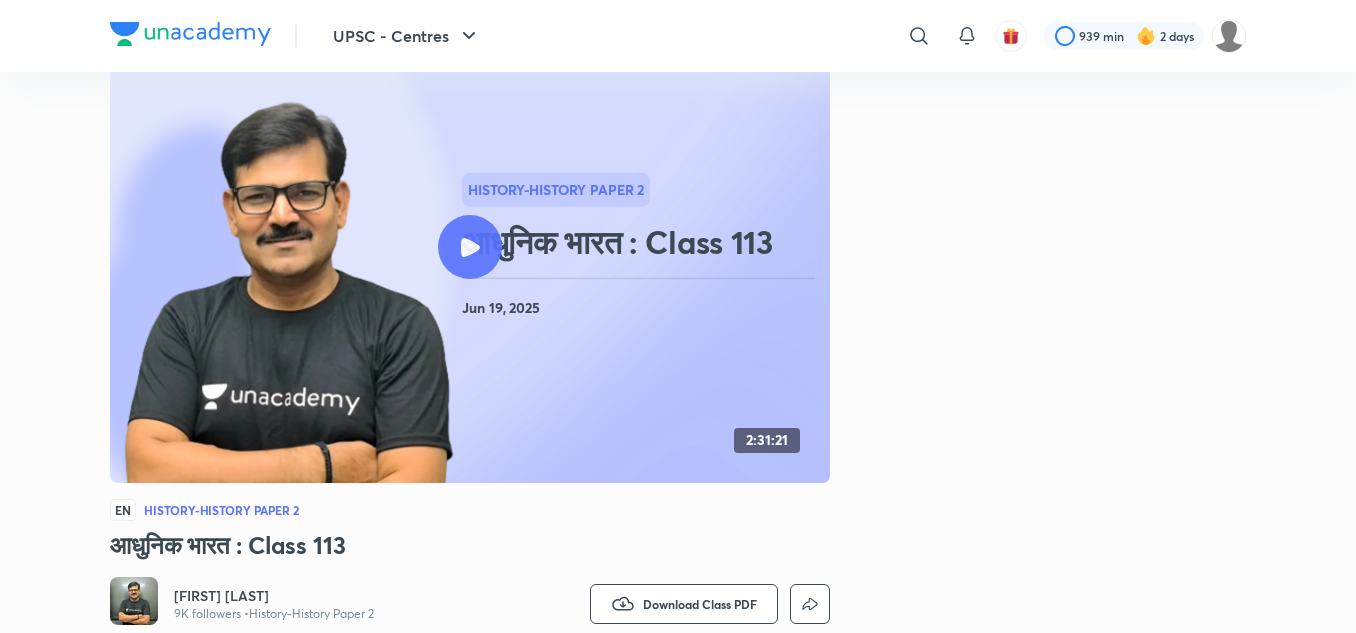 scroll, scrollTop: 135, scrollLeft: 0, axis: vertical 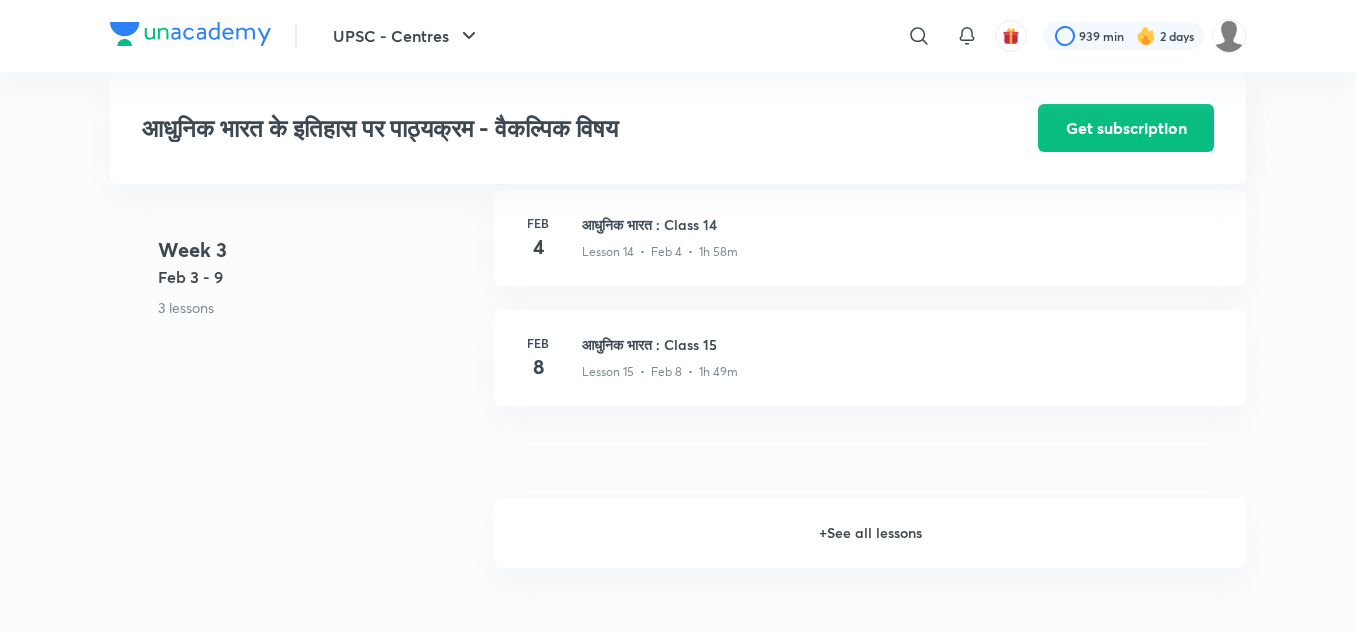 click on "+  See all lessons" at bounding box center (870, 533) 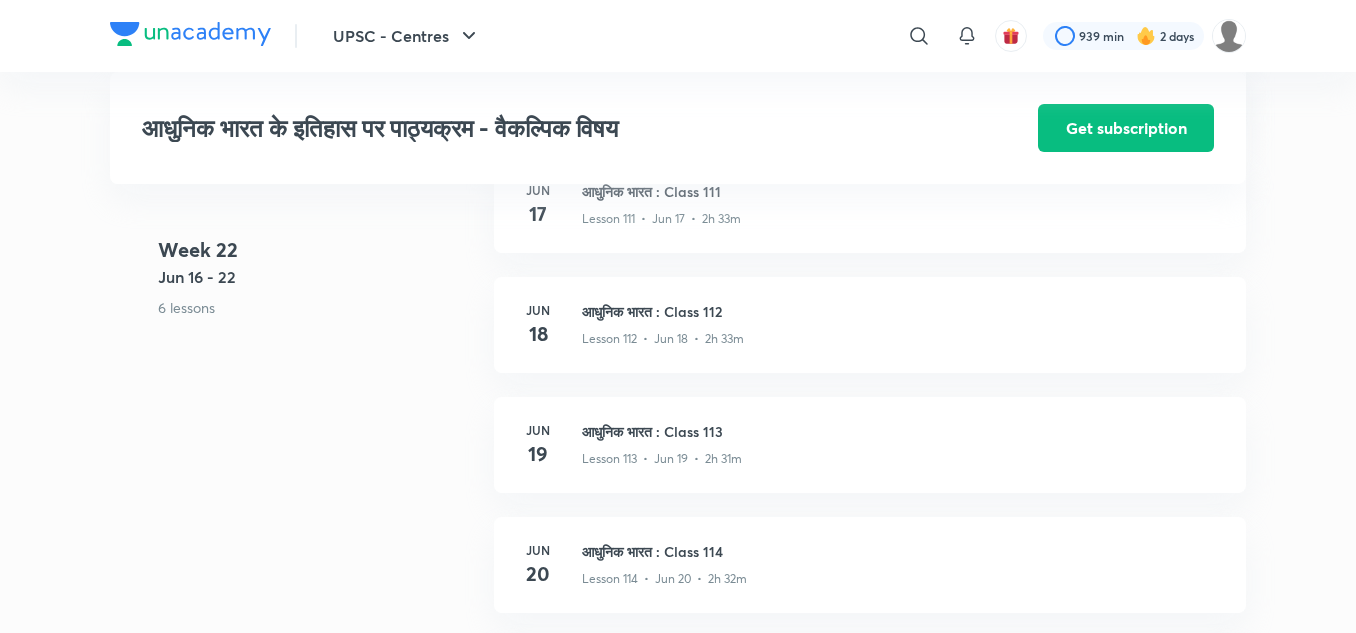 scroll, scrollTop: 16246, scrollLeft: 0, axis: vertical 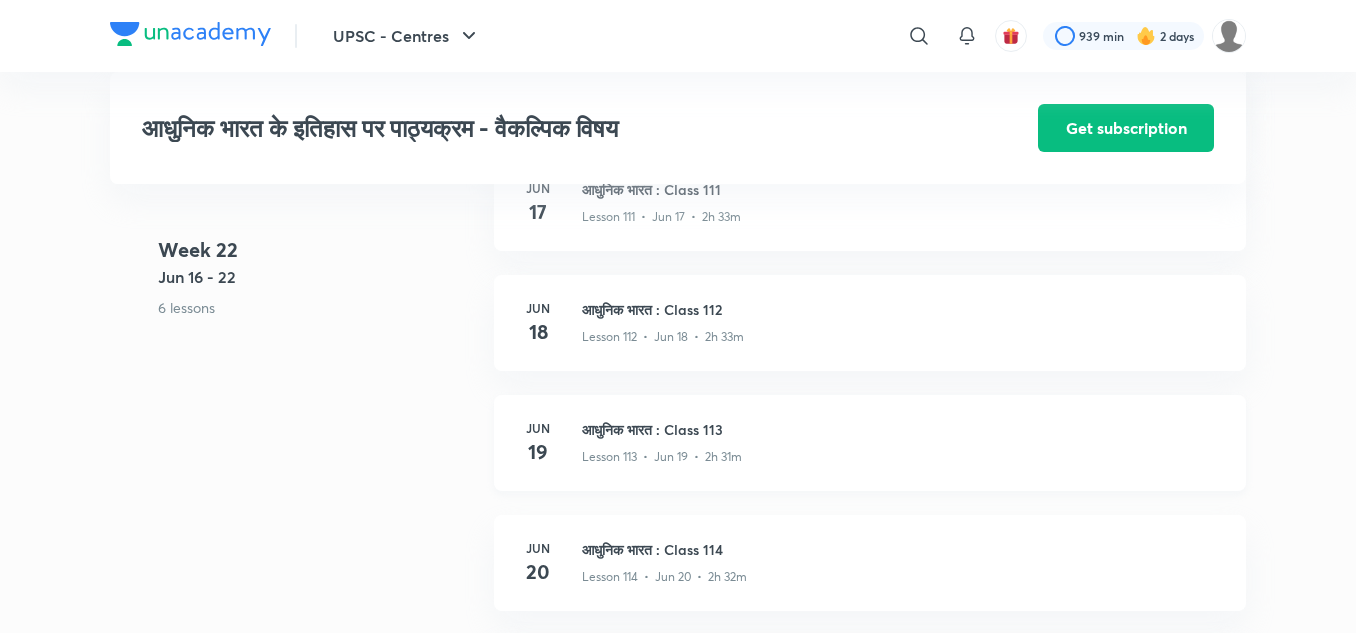 click on "आधुनिक भारत : Class 113" at bounding box center [902, 429] 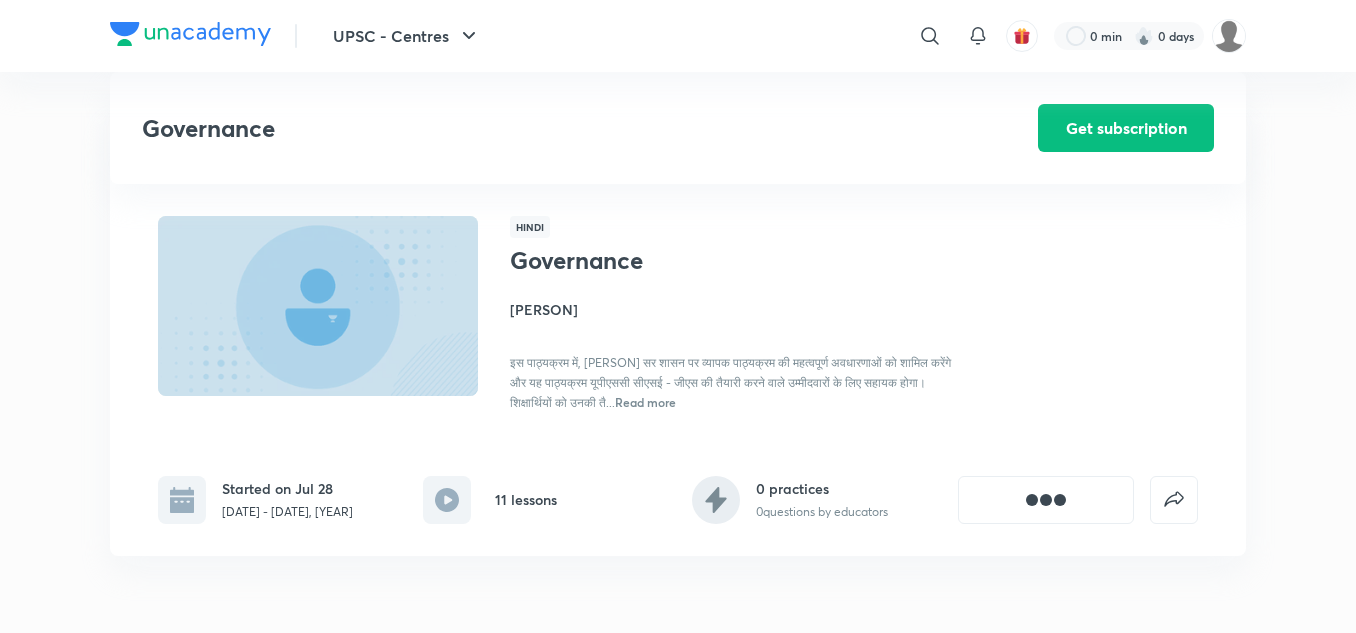 scroll, scrollTop: 709, scrollLeft: 0, axis: vertical 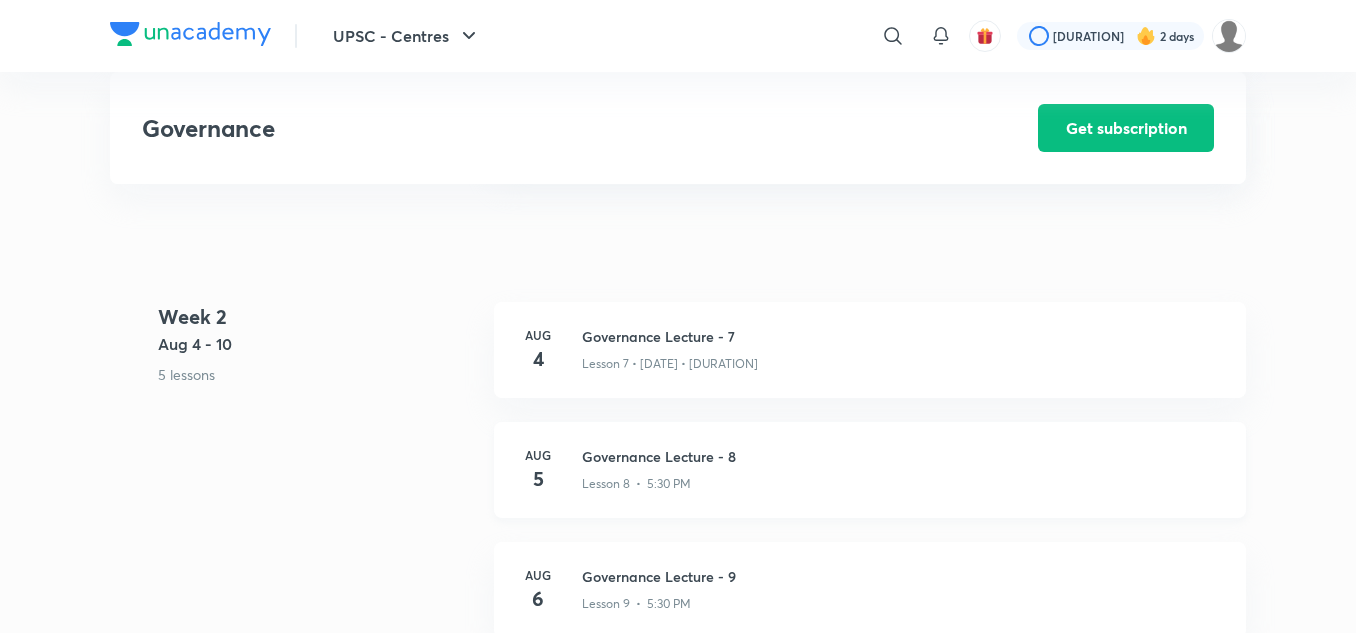 click on "Governance Lecture - 8" at bounding box center [902, 456] 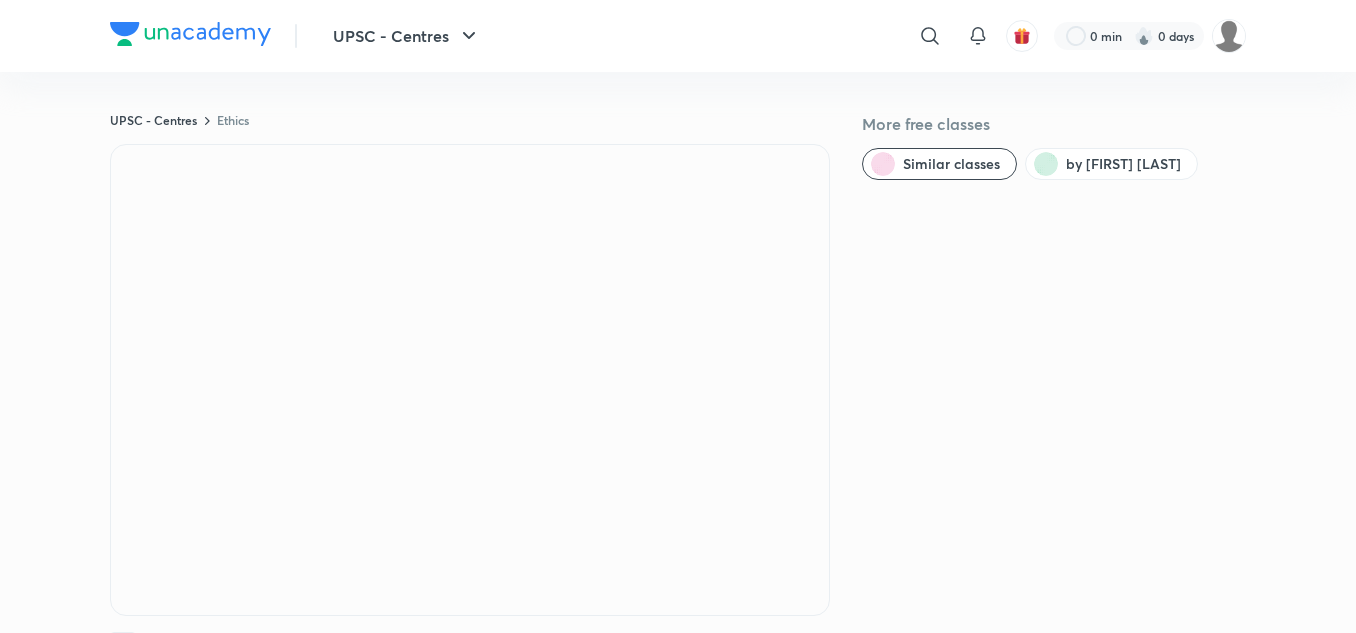 scroll, scrollTop: 1250, scrollLeft: 0, axis: vertical 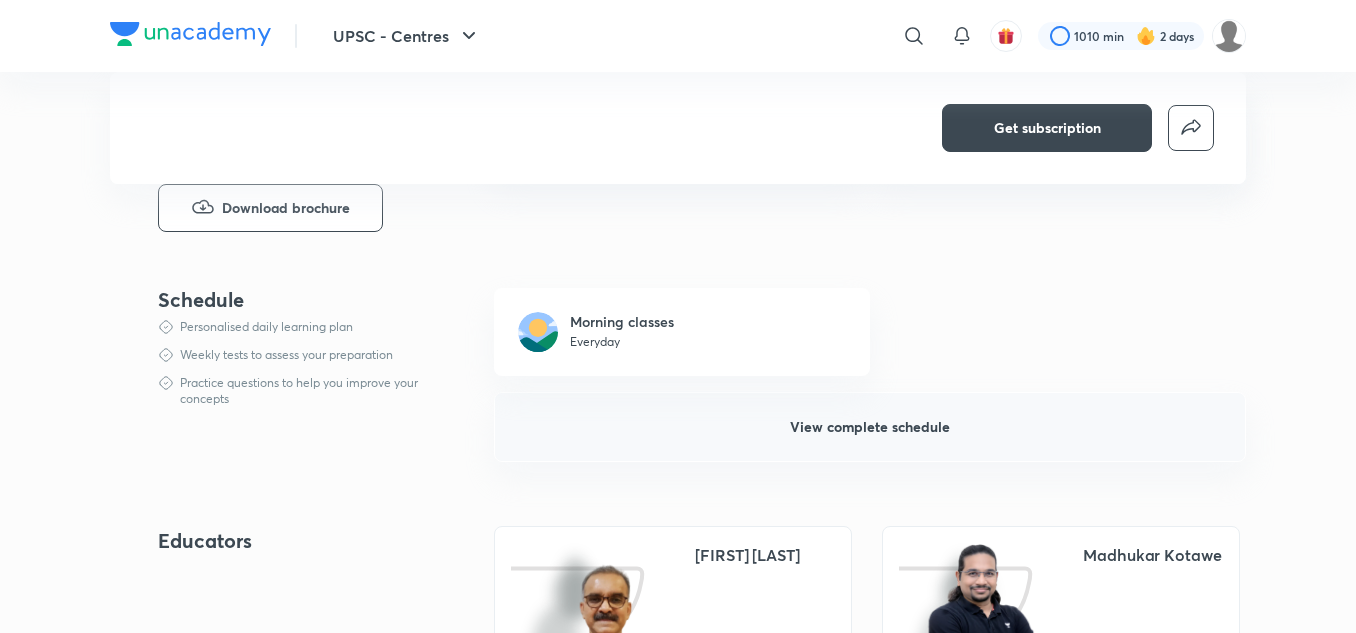 click on "View complete schedule" at bounding box center [870, 427] 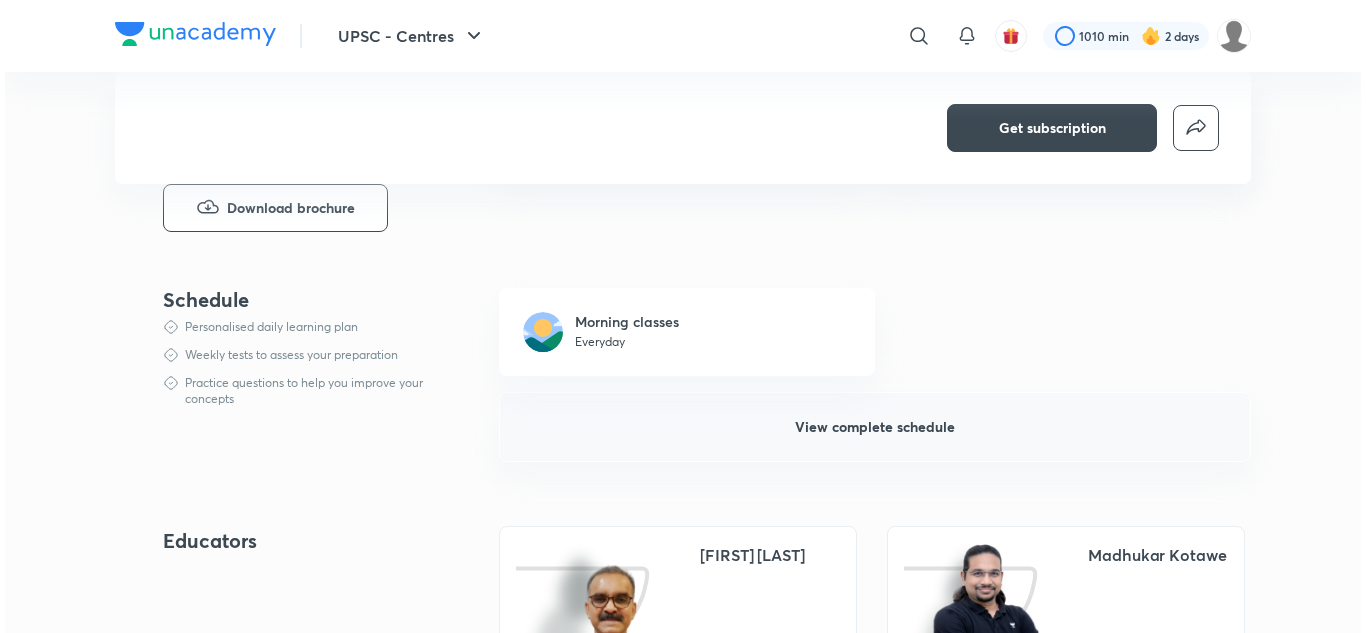 scroll, scrollTop: 0, scrollLeft: 0, axis: both 